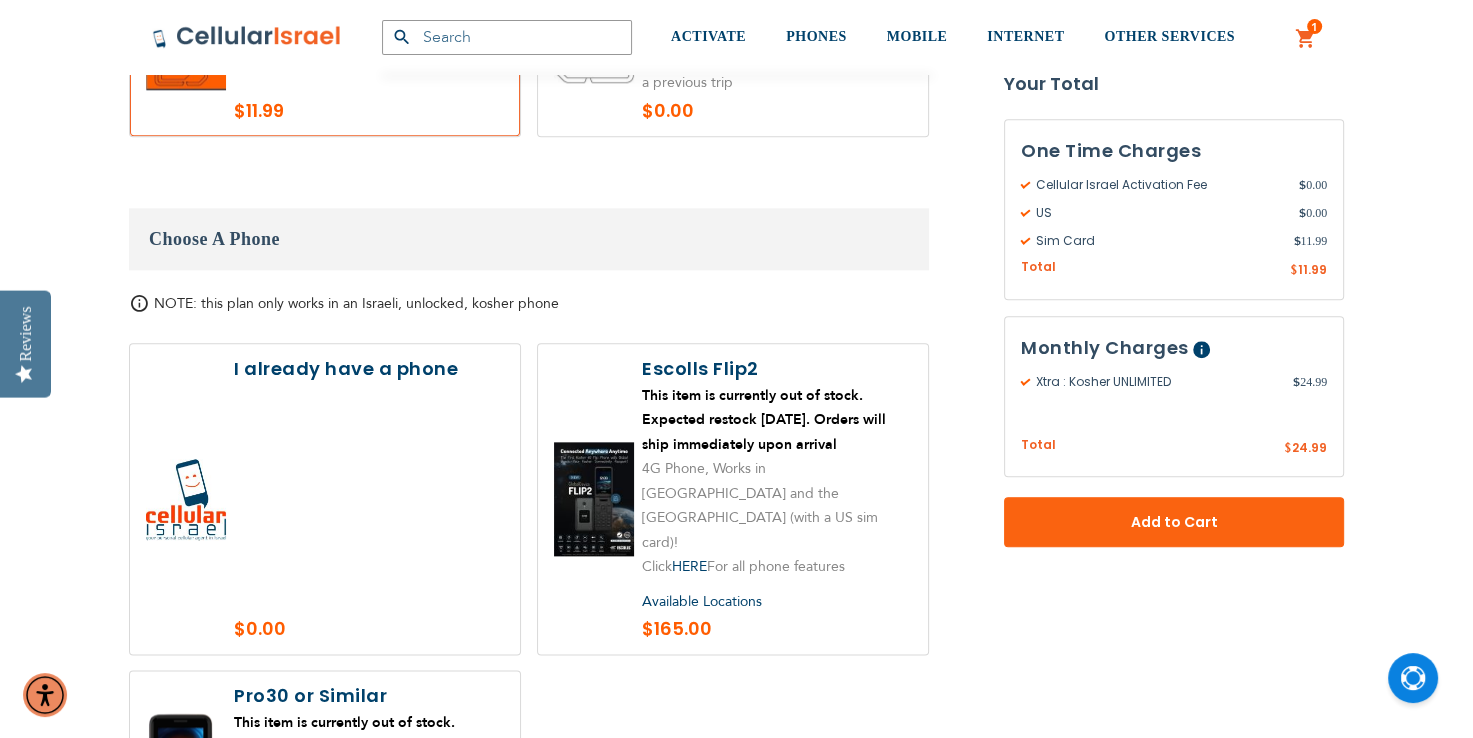 scroll, scrollTop: 2152, scrollLeft: 0, axis: vertical 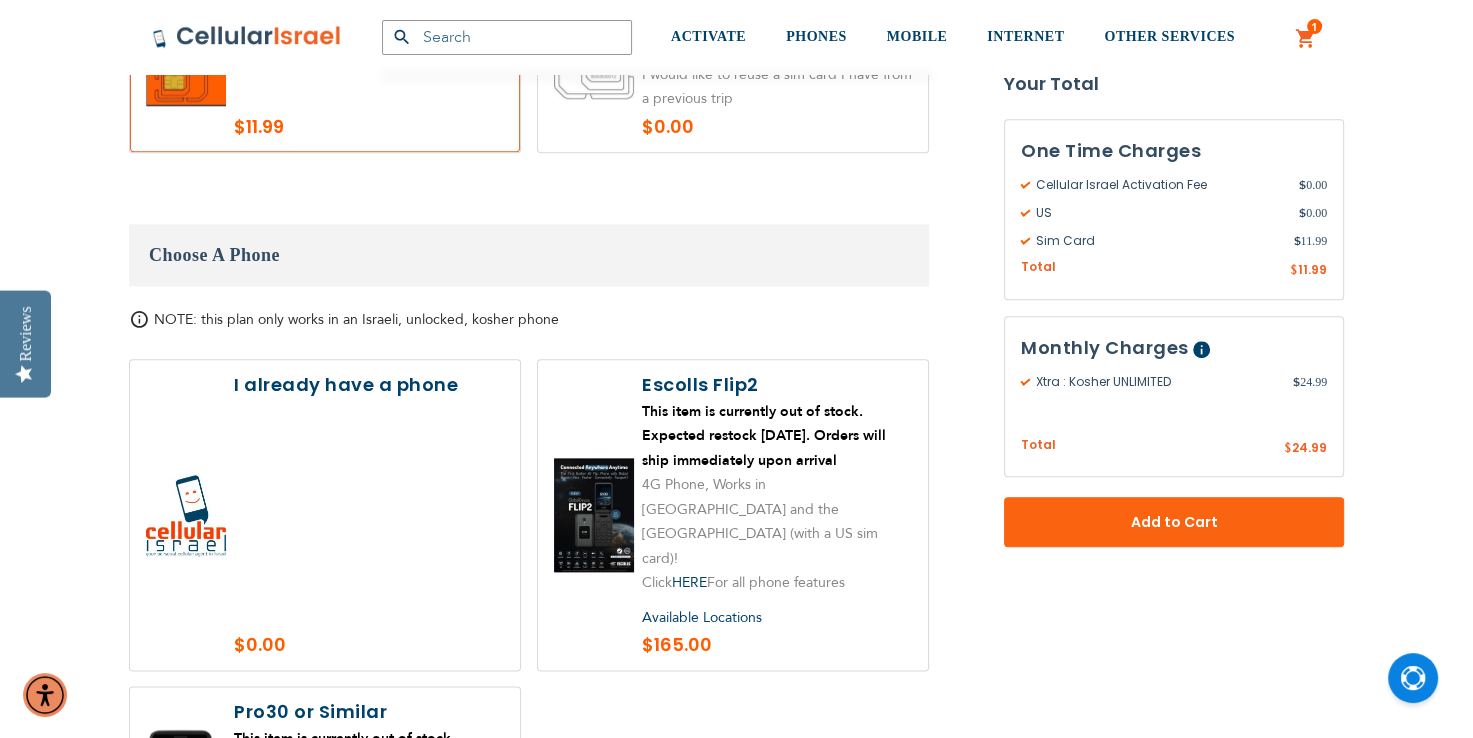 click at bounding box center [733, 515] 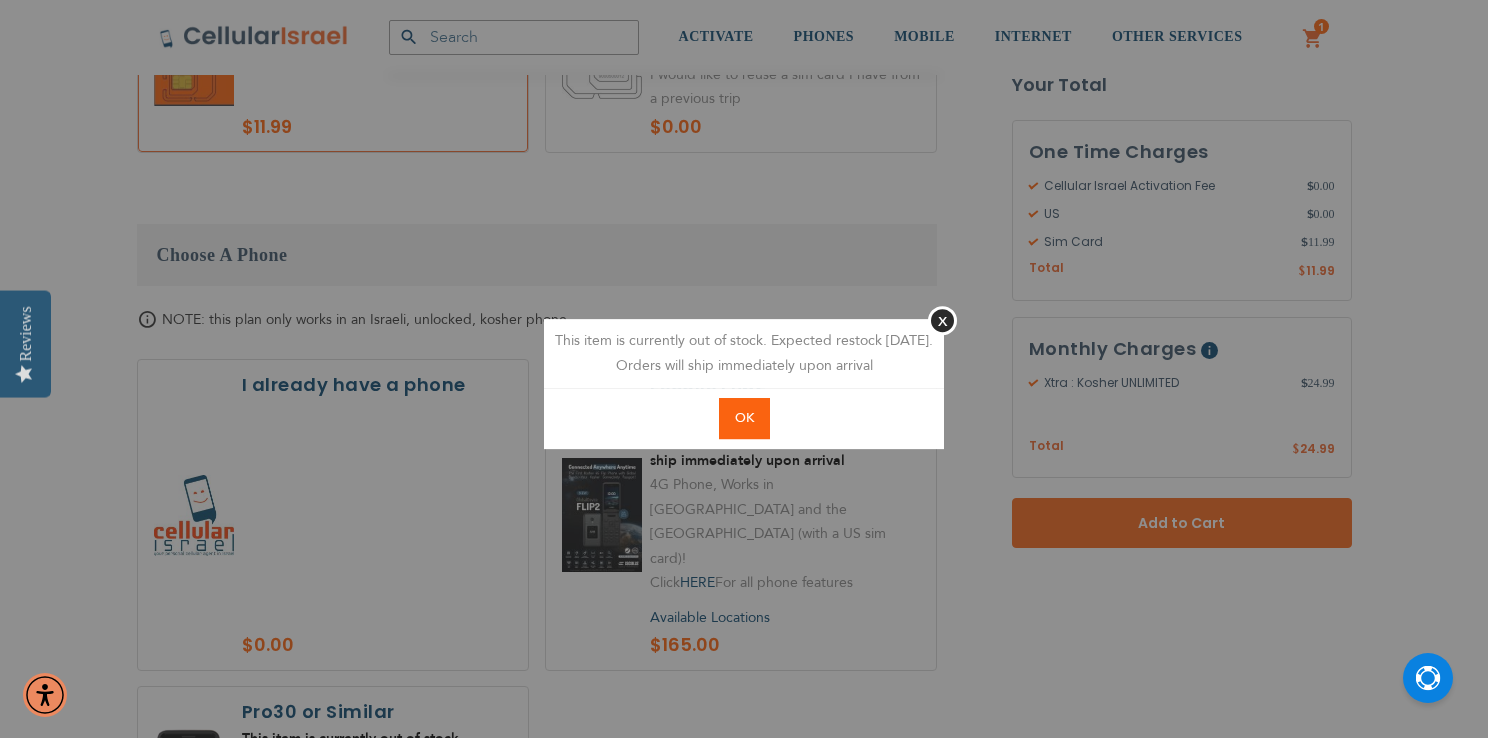 click on "OK" at bounding box center [744, 418] 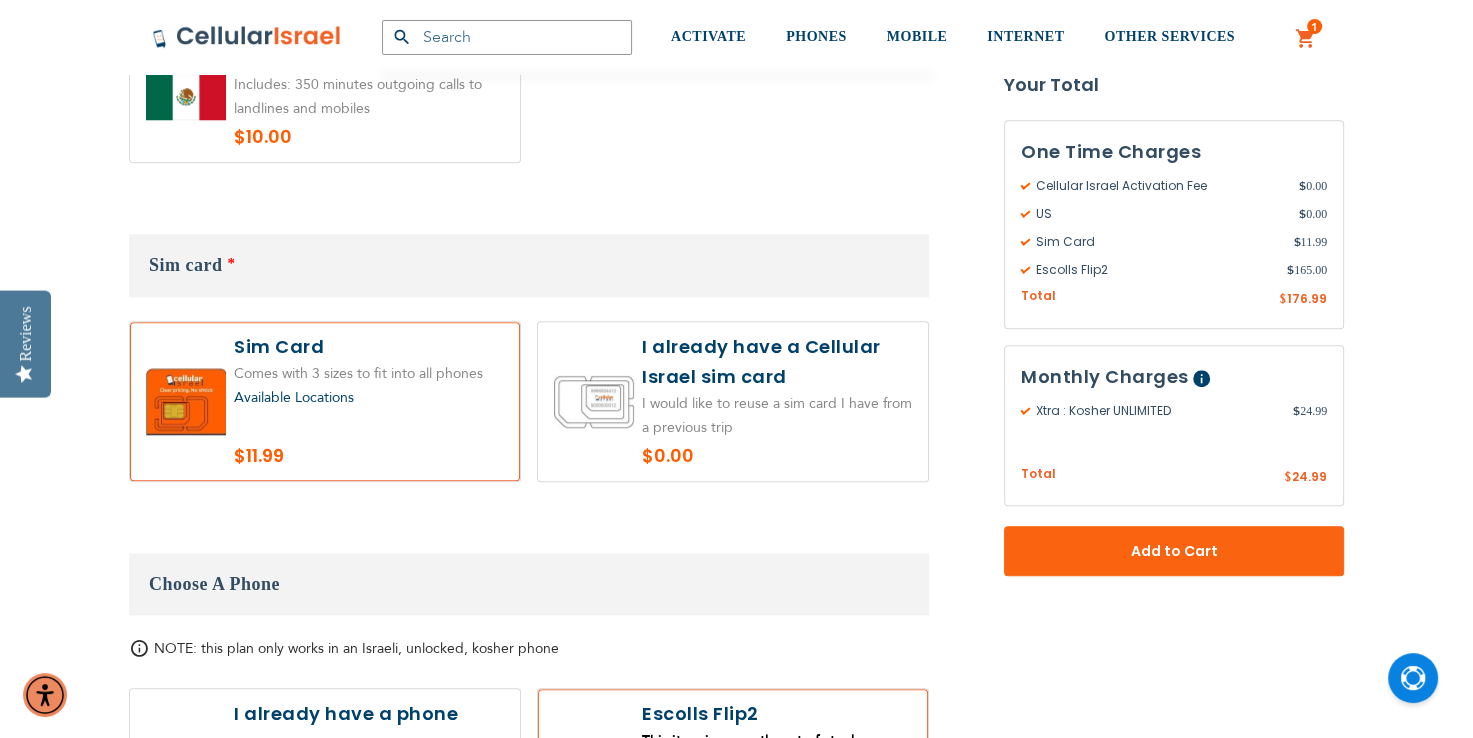 scroll, scrollTop: 1816, scrollLeft: 0, axis: vertical 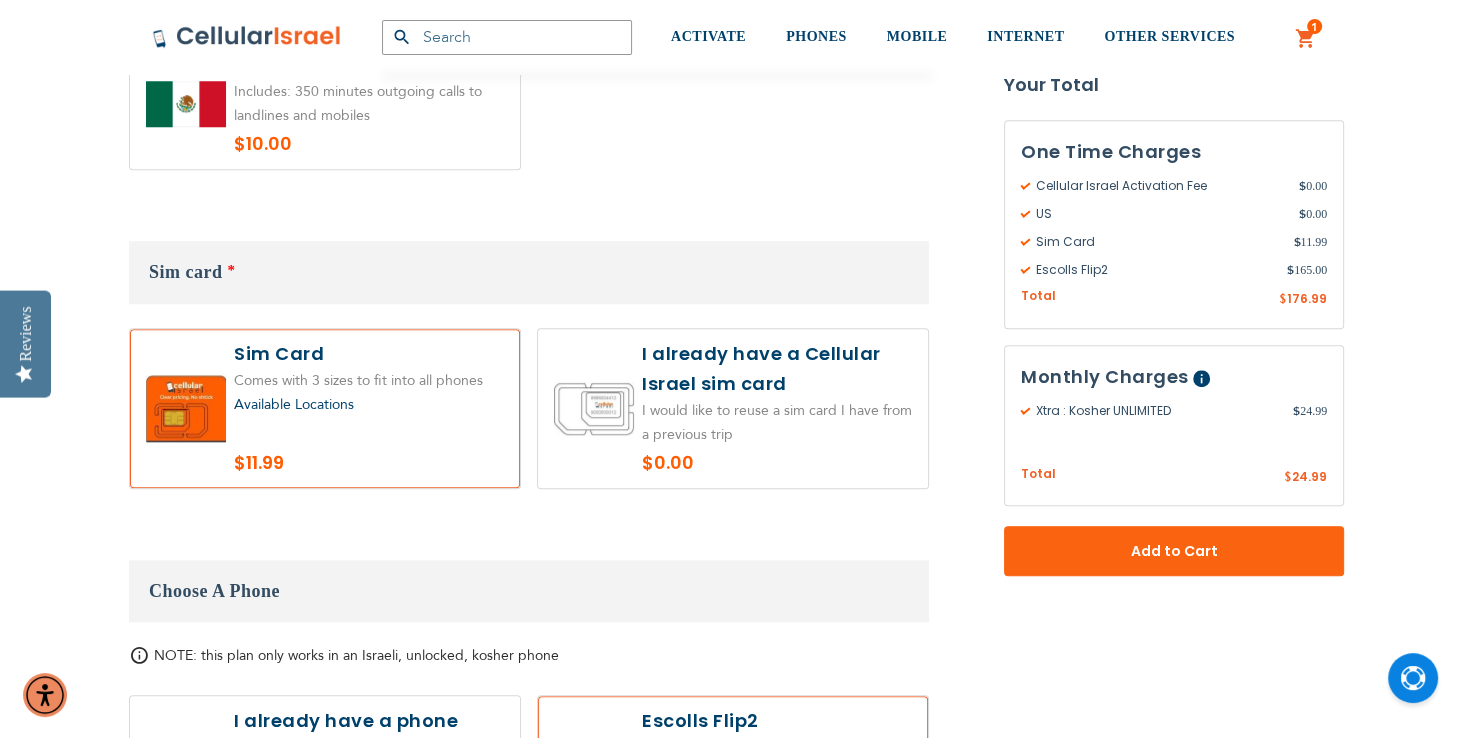 click at bounding box center (733, 408) 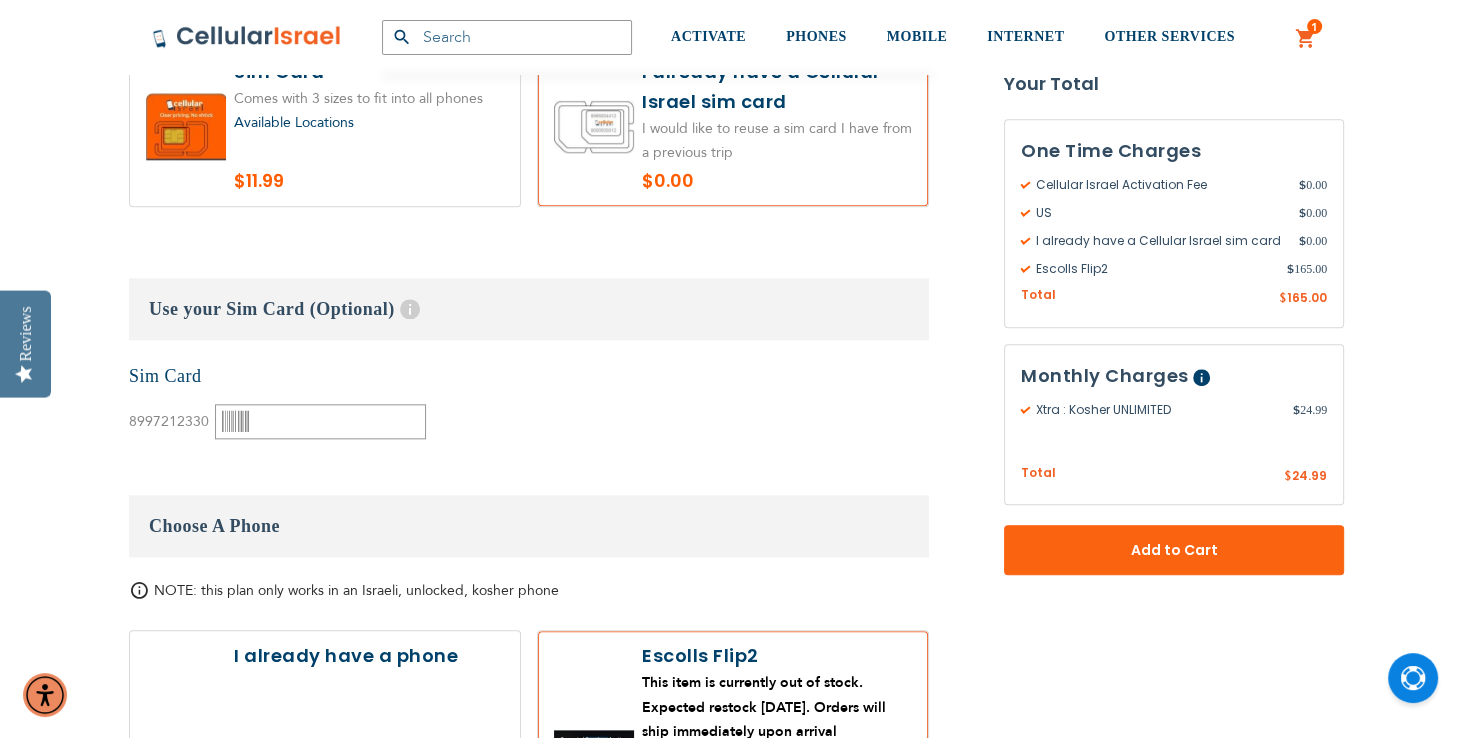 scroll, scrollTop: 2103, scrollLeft: 0, axis: vertical 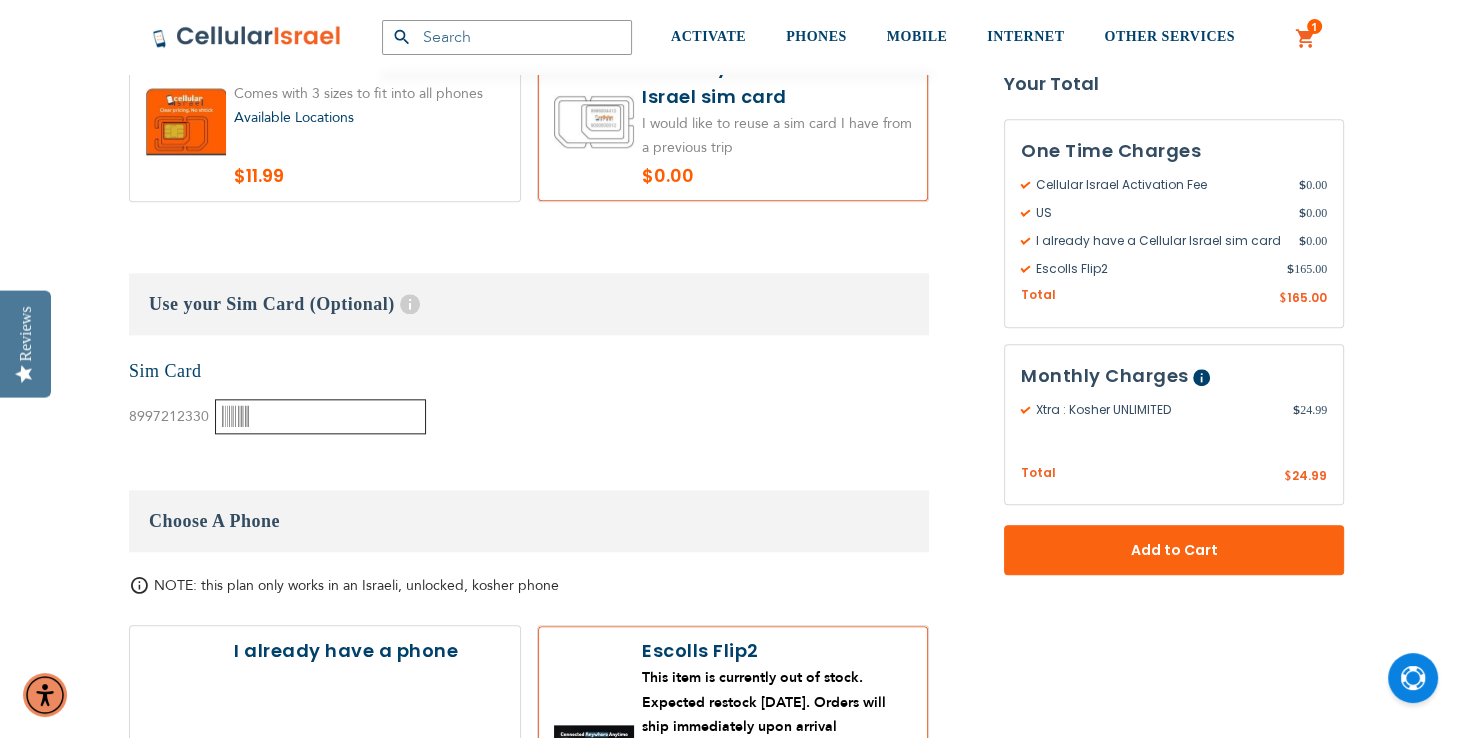click at bounding box center (320, 416) 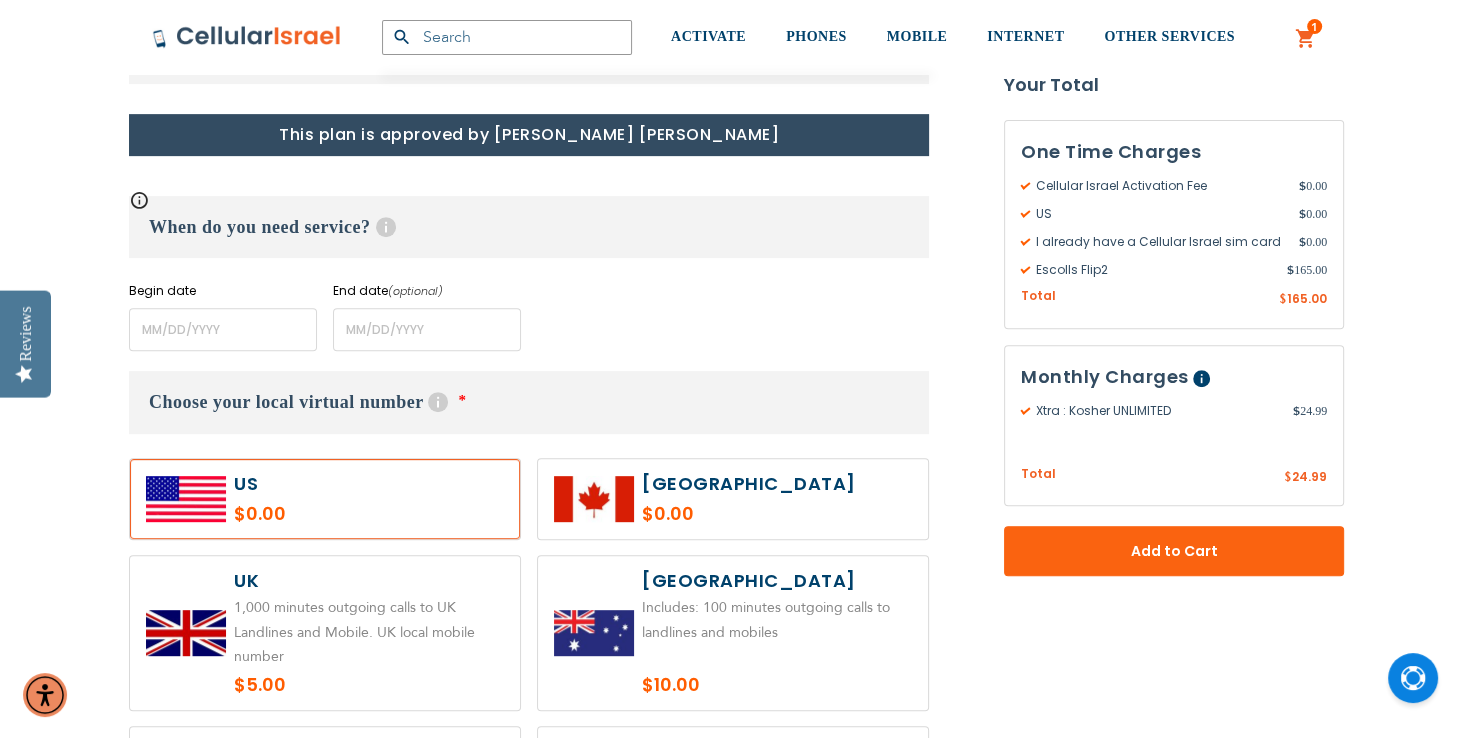 scroll, scrollTop: 735, scrollLeft: 0, axis: vertical 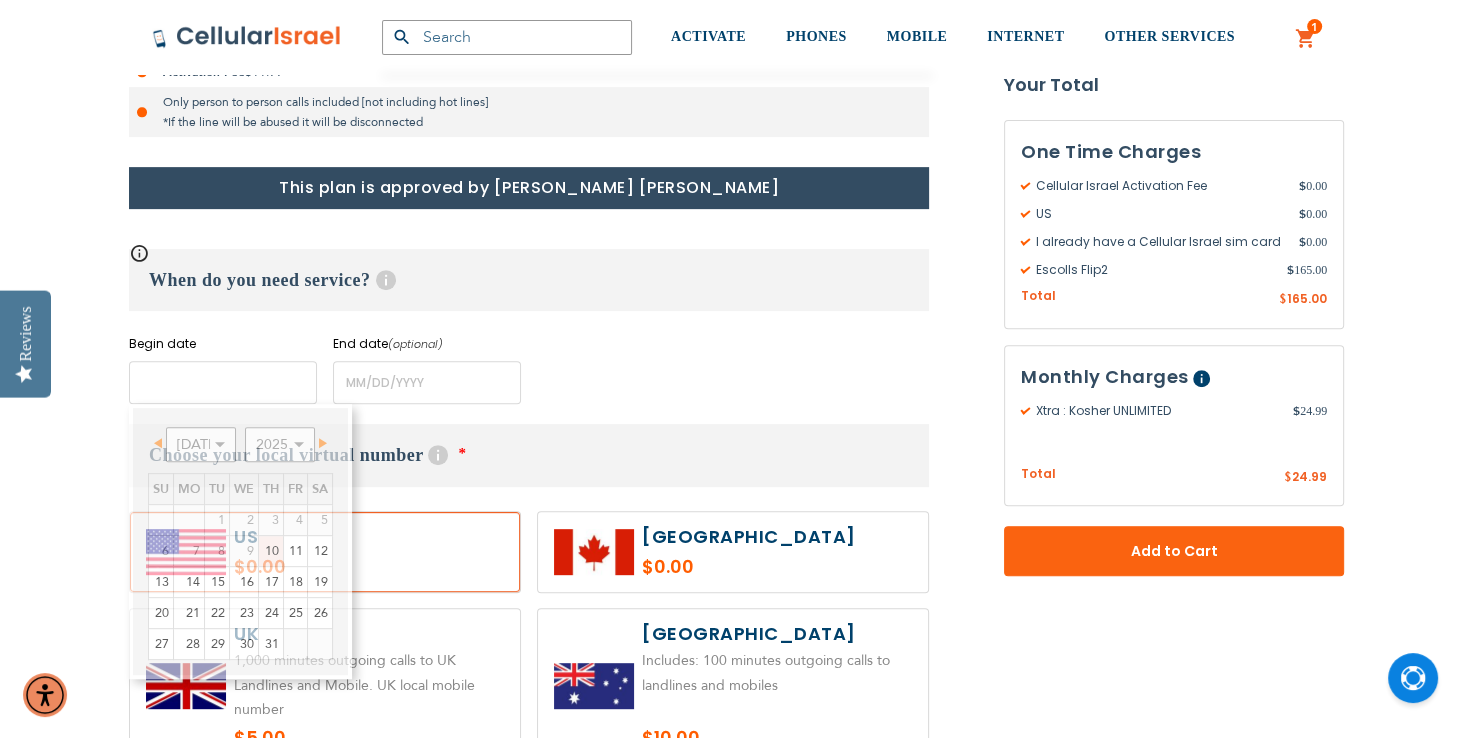 click at bounding box center [223, 382] 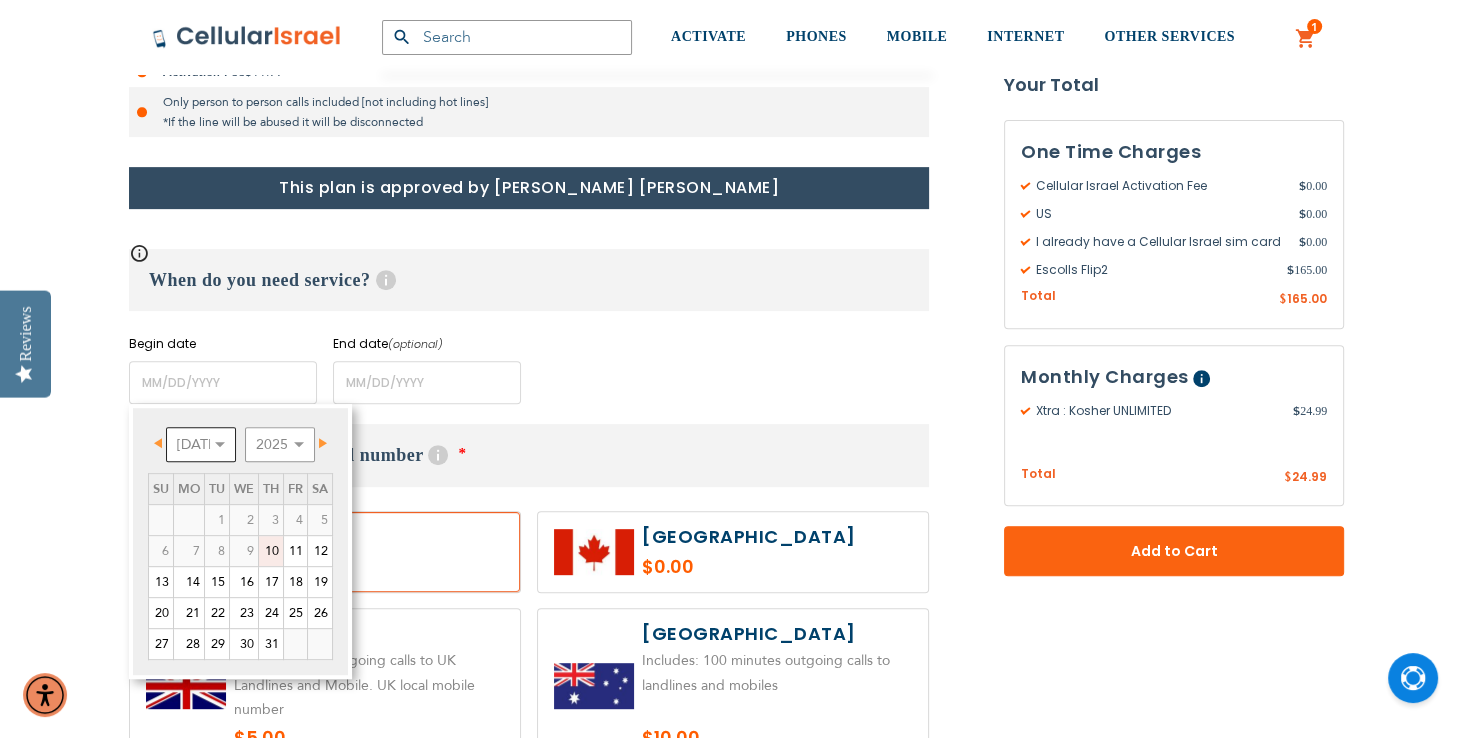 click on "[DATE] Aug Sep Oct Nov Dec" at bounding box center [201, 444] 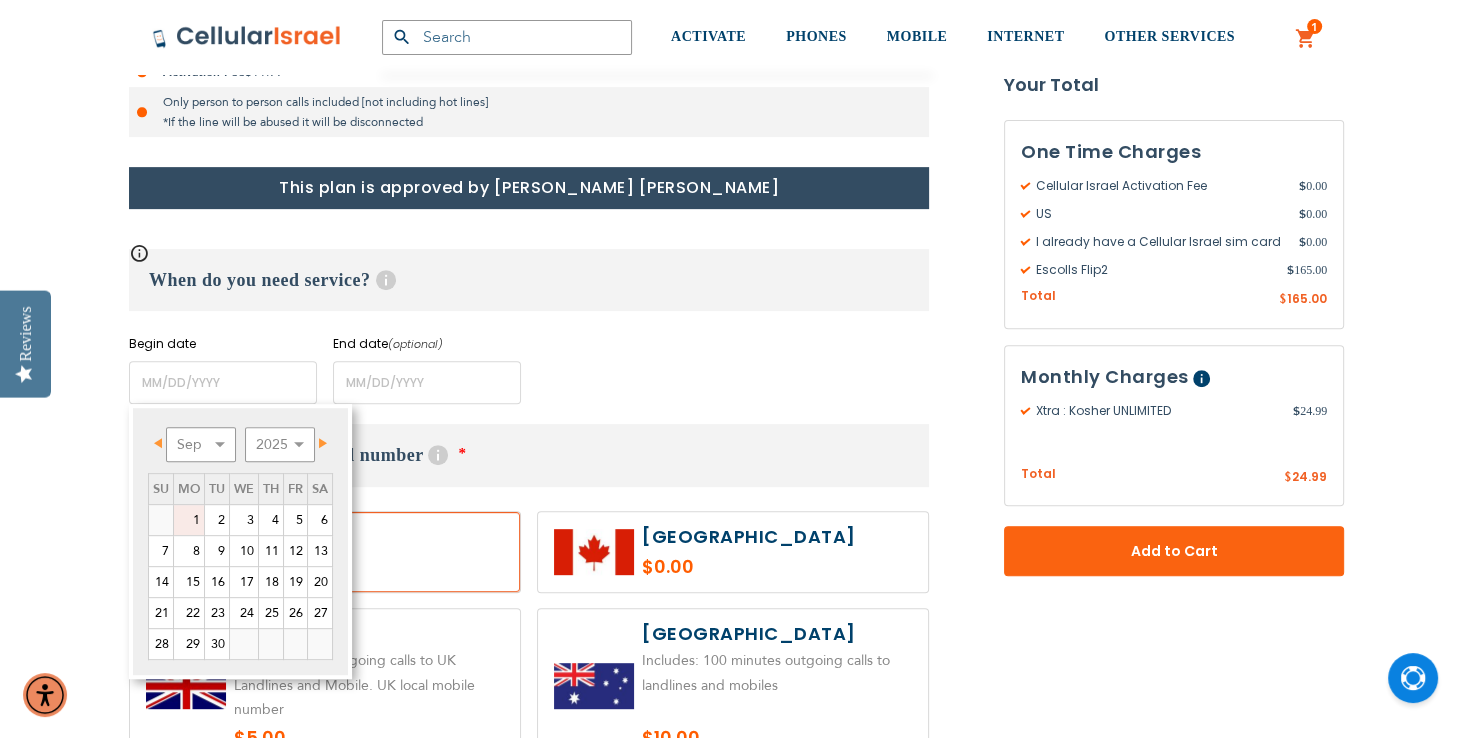 click on "1" at bounding box center (189, 520) 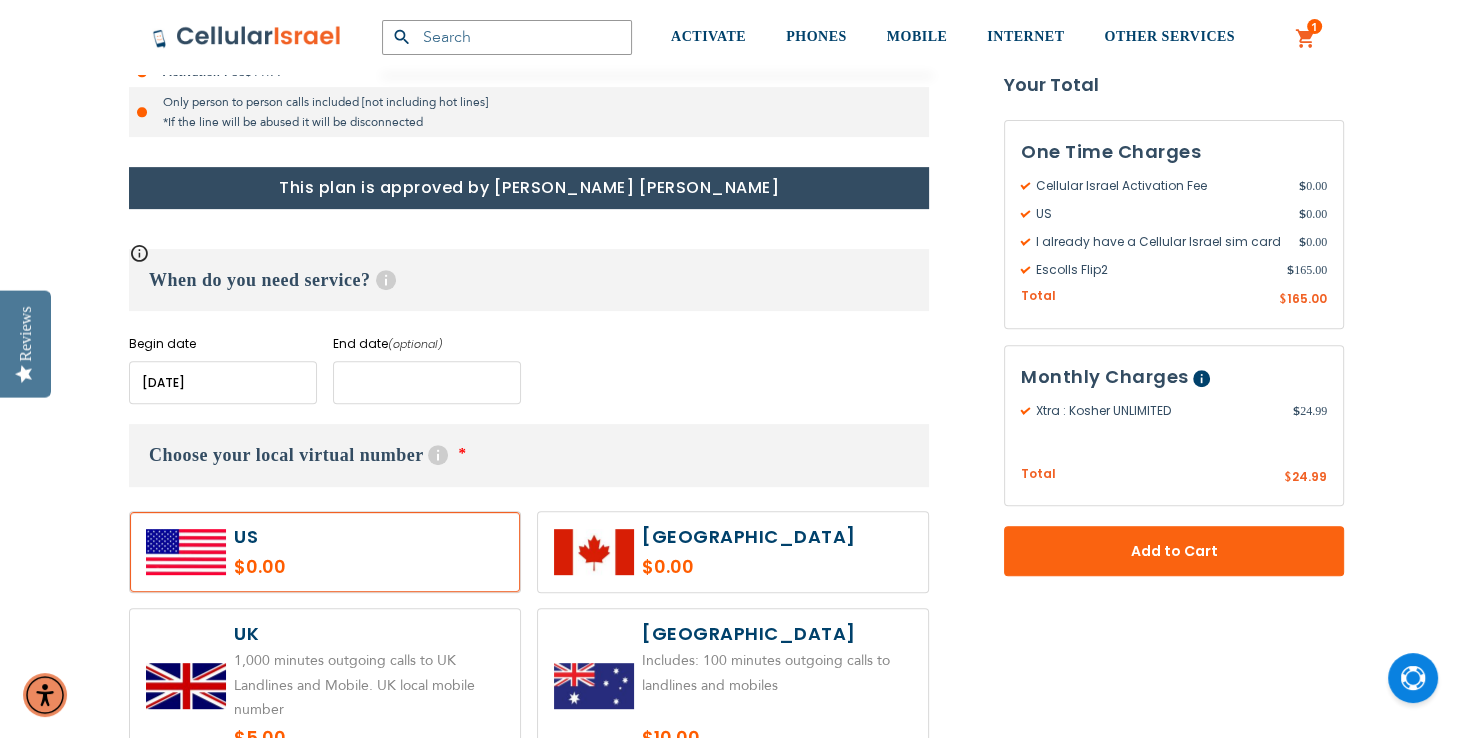 click at bounding box center [427, 382] 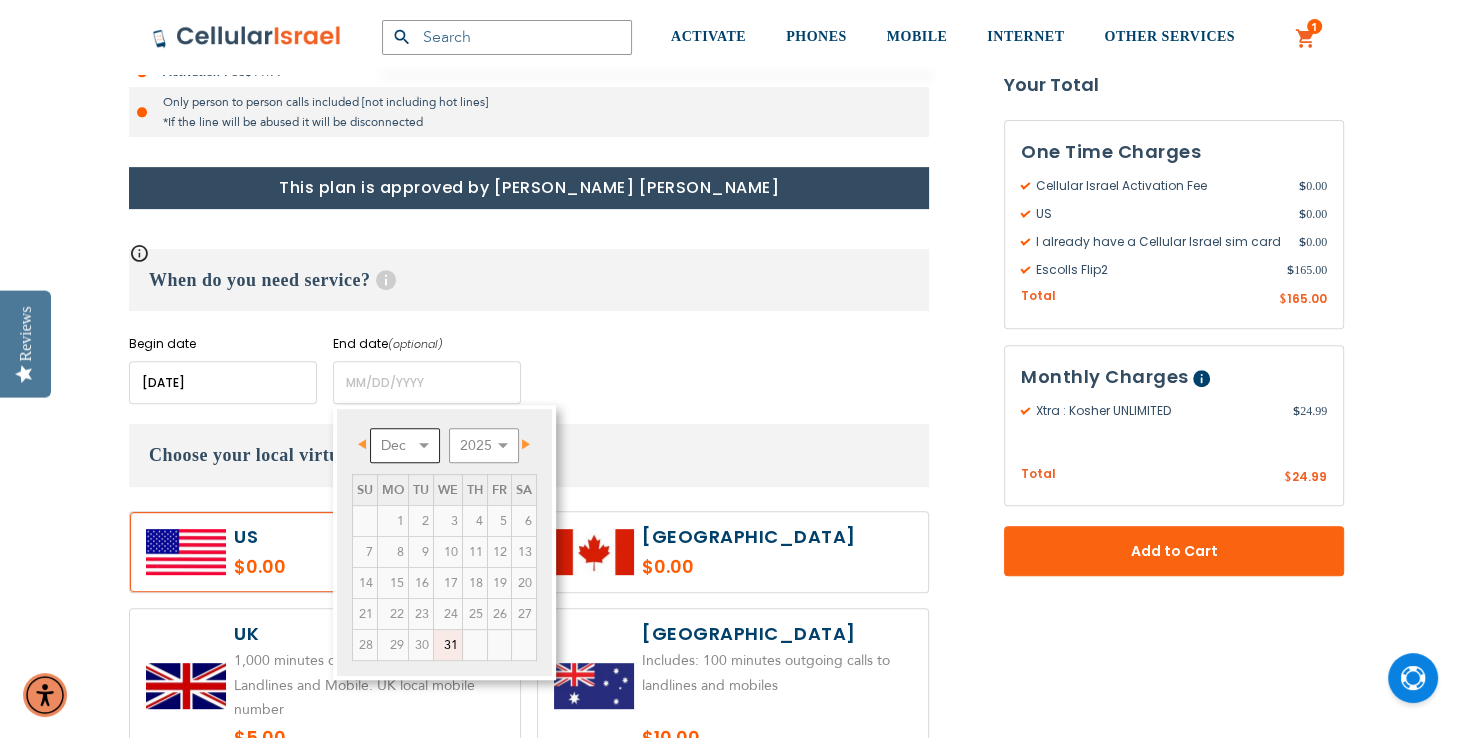 click on "Dec" at bounding box center (405, 445) 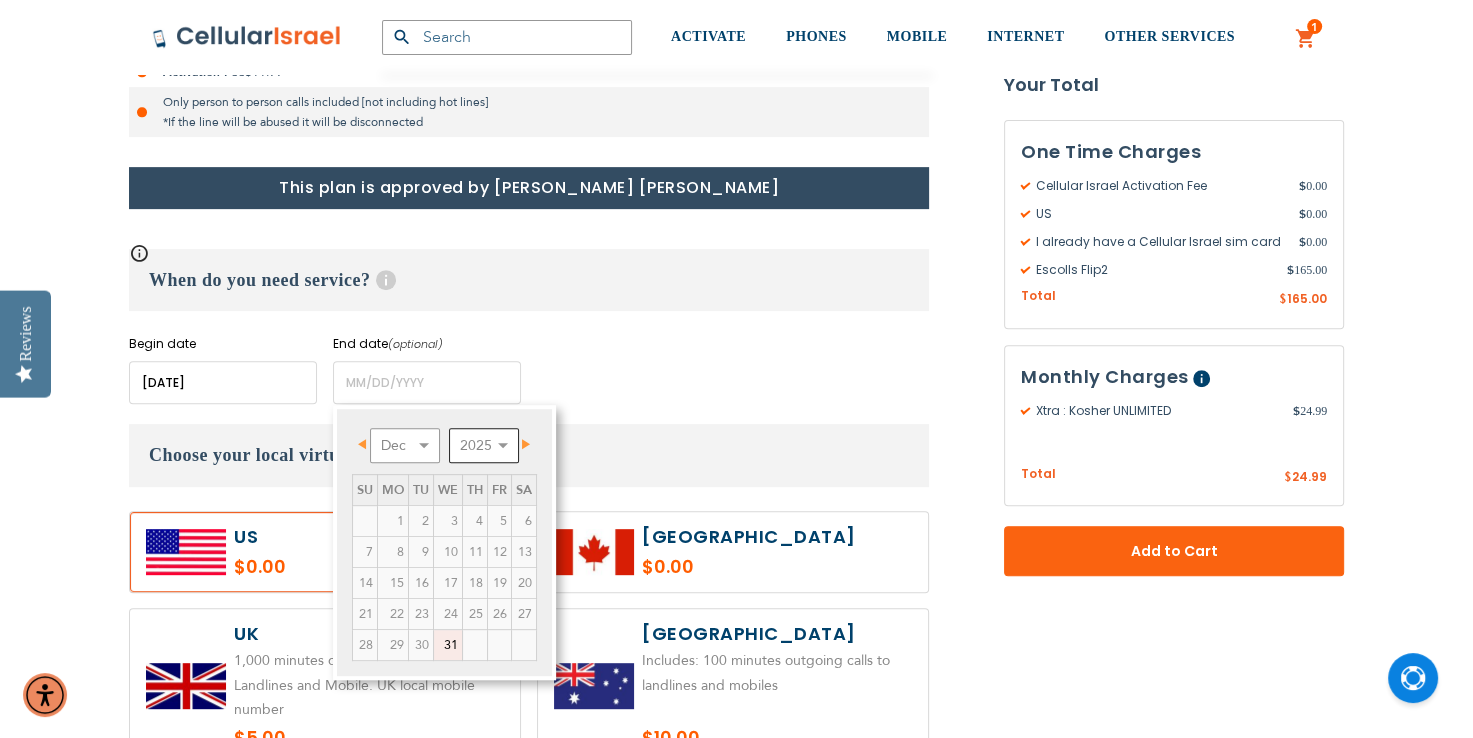 click on "2025 2026 2027 2028 2029 2030 2031 2032 2033 2034 2035" at bounding box center (484, 445) 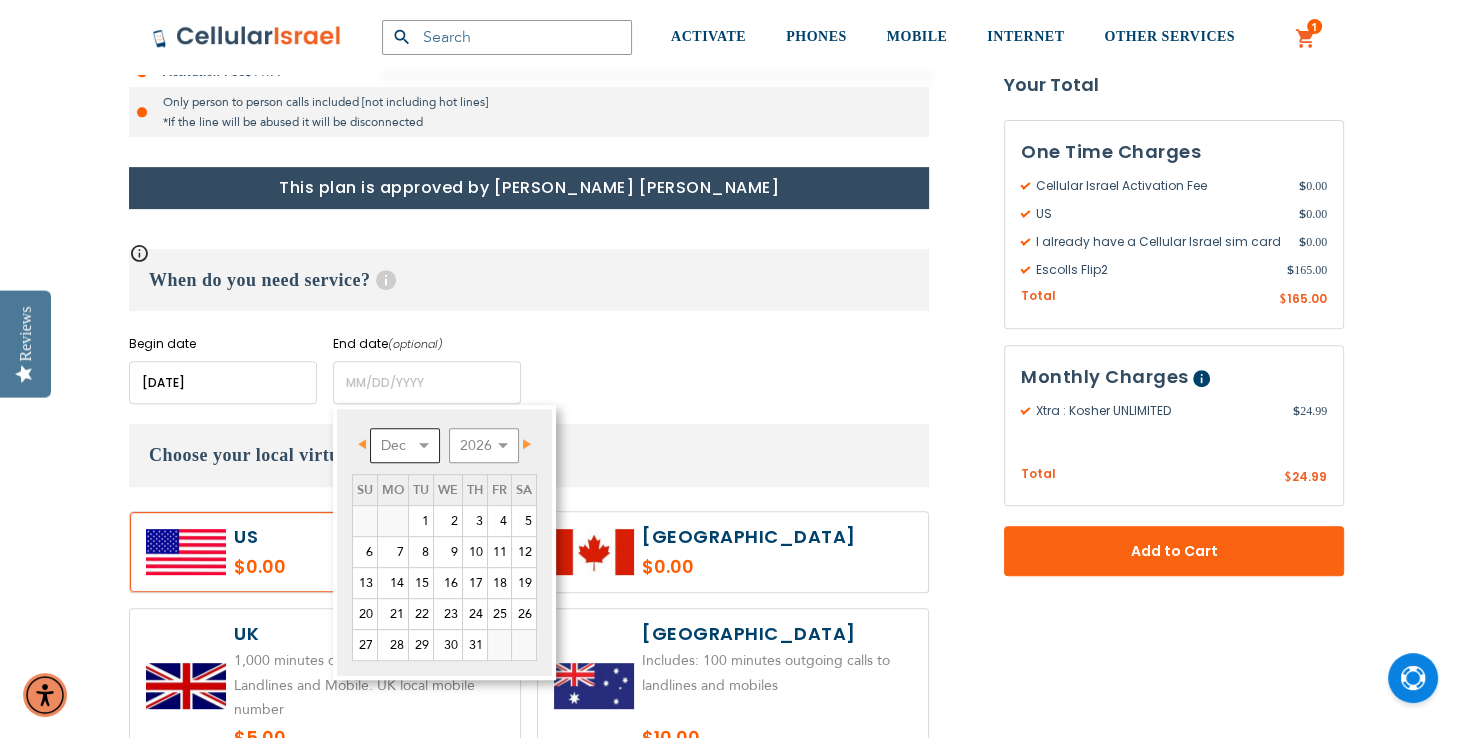 click on "Jan Feb Mar Apr May Jun [DATE] Aug Sep Oct Nov Dec" at bounding box center [405, 445] 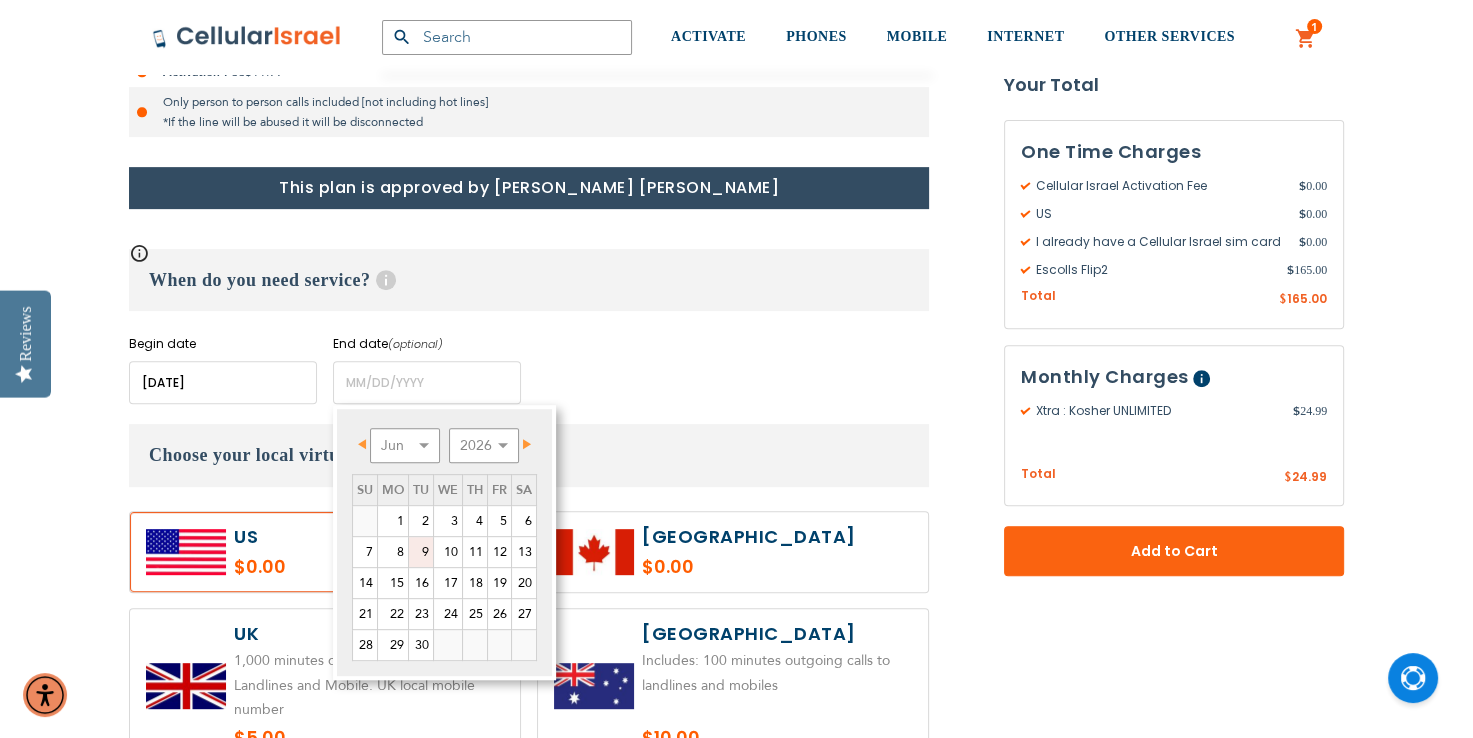 click on "9" at bounding box center (421, 552) 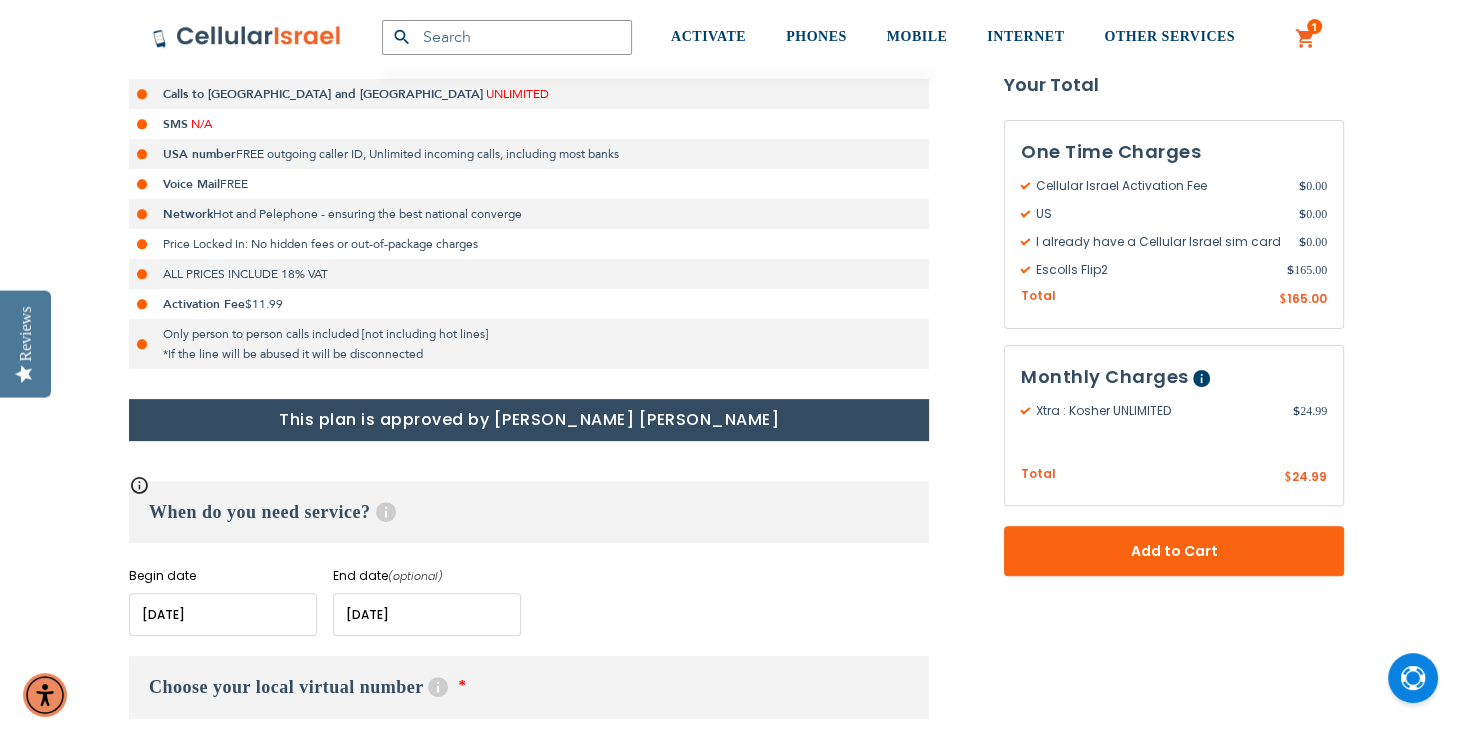 scroll, scrollTop: 496, scrollLeft: 0, axis: vertical 